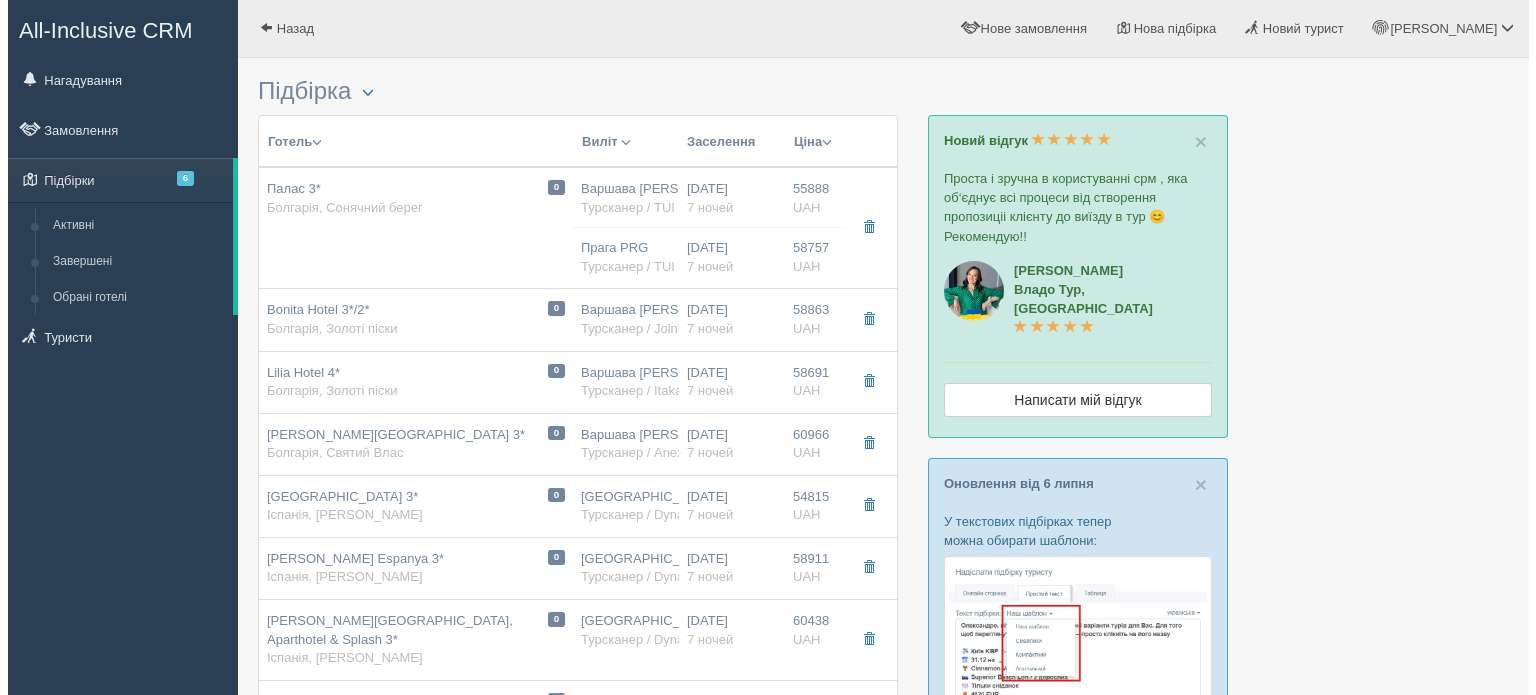scroll, scrollTop: 600, scrollLeft: 0, axis: vertical 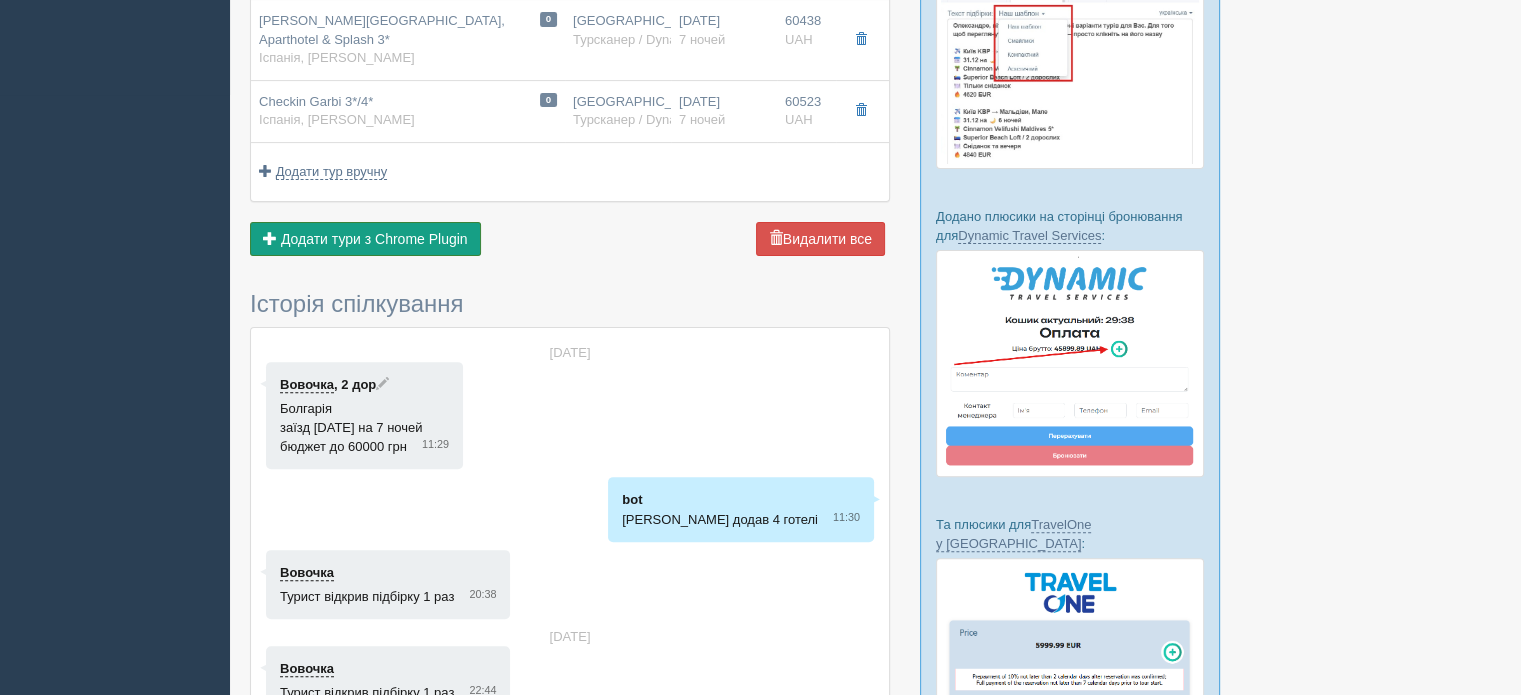click on "Додати тури з Chrome Plugin" at bounding box center (374, 239) 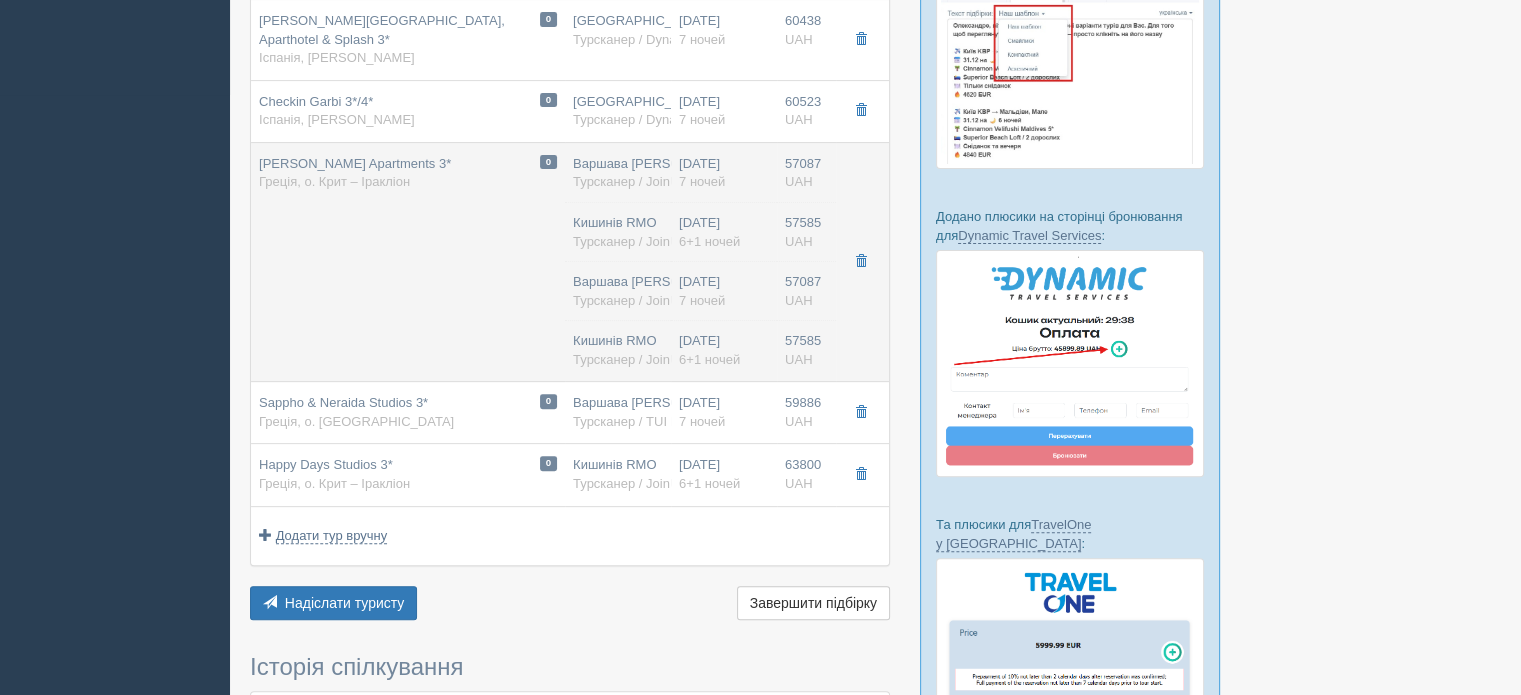 click on "Варшава [PERSON_NAME]
Турсканер / JoinUp! PL" at bounding box center (618, 291) 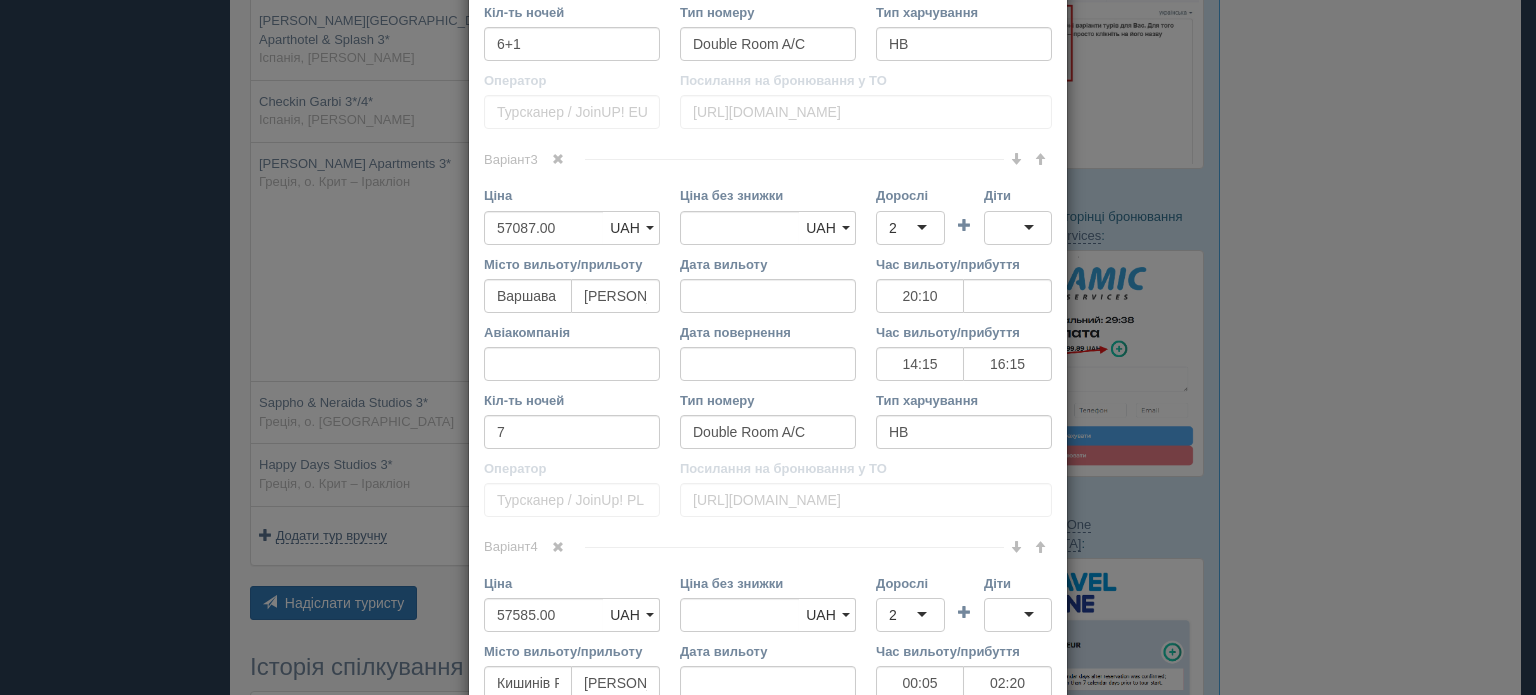 scroll, scrollTop: 1600, scrollLeft: 0, axis: vertical 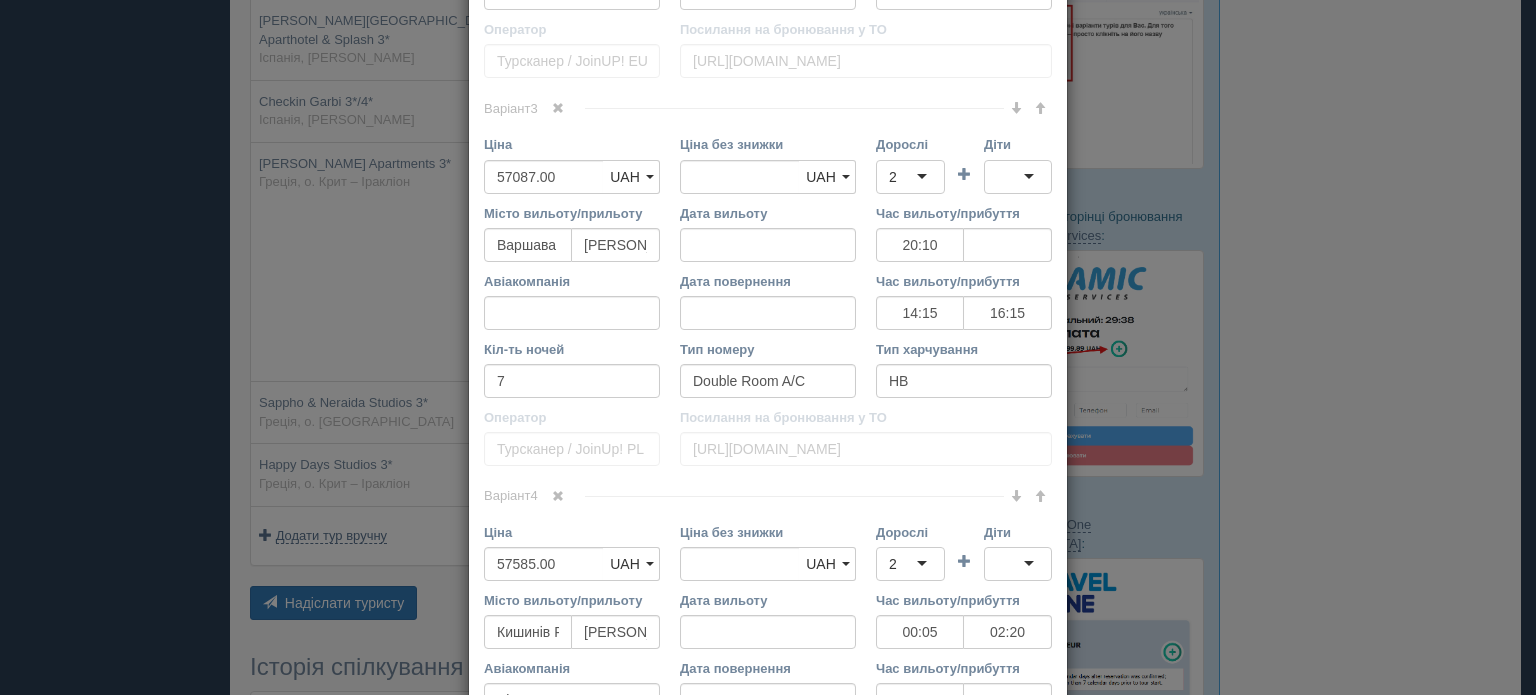 click at bounding box center [558, 108] 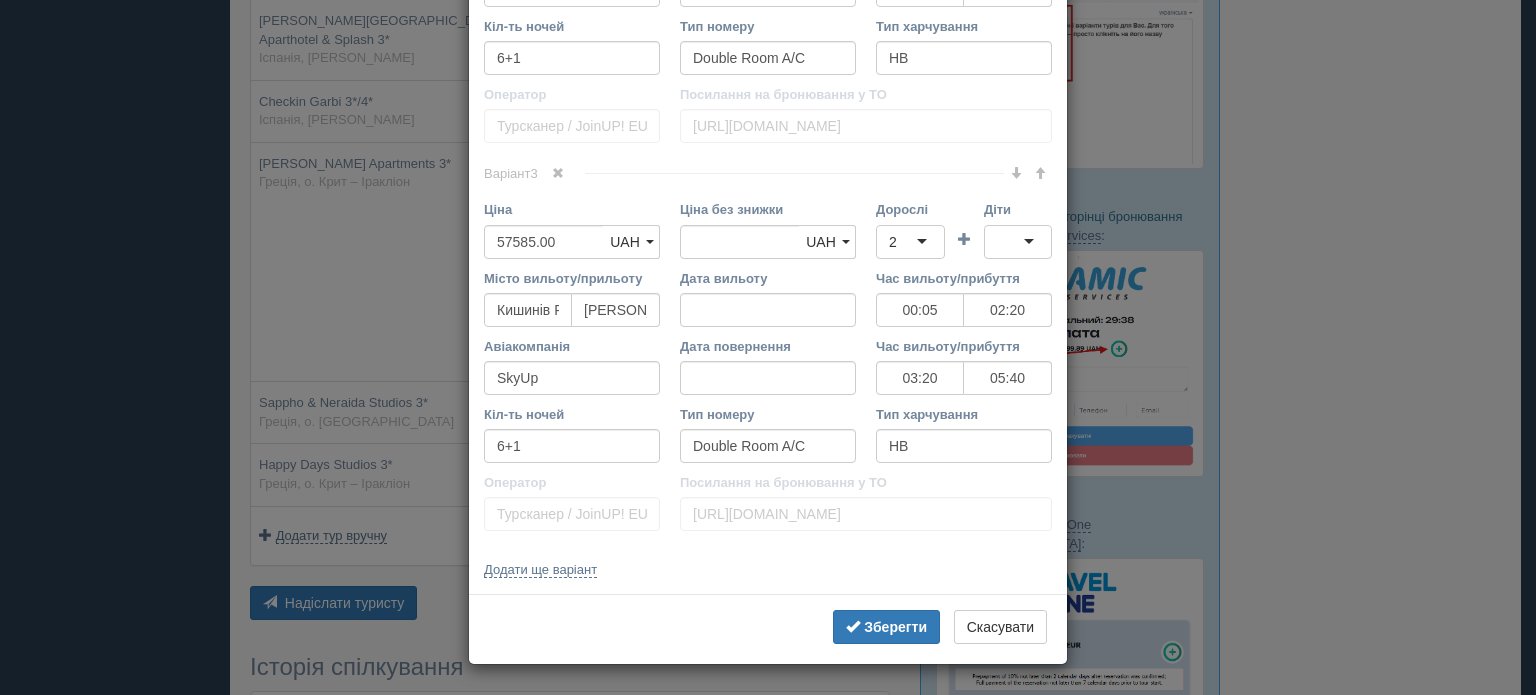 scroll, scrollTop: 1532, scrollLeft: 0, axis: vertical 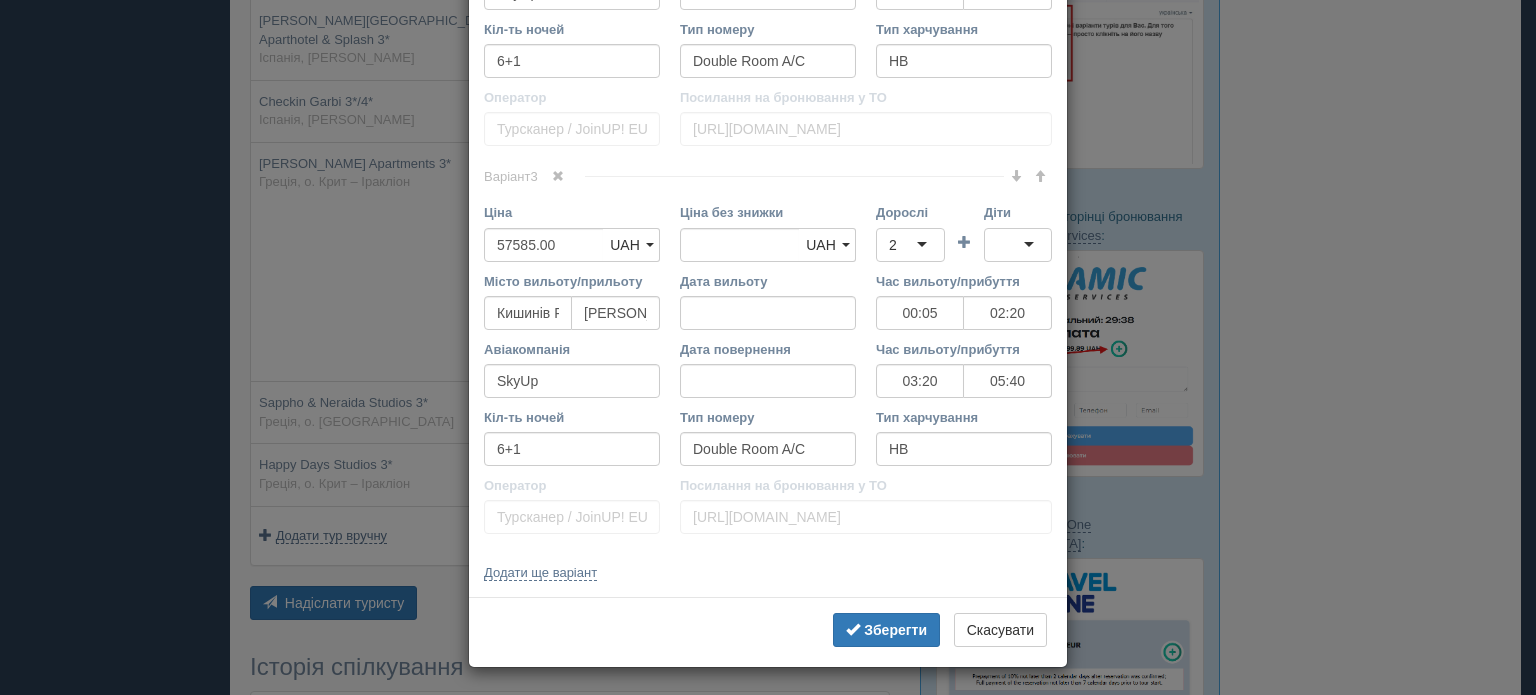 click at bounding box center [558, 176] 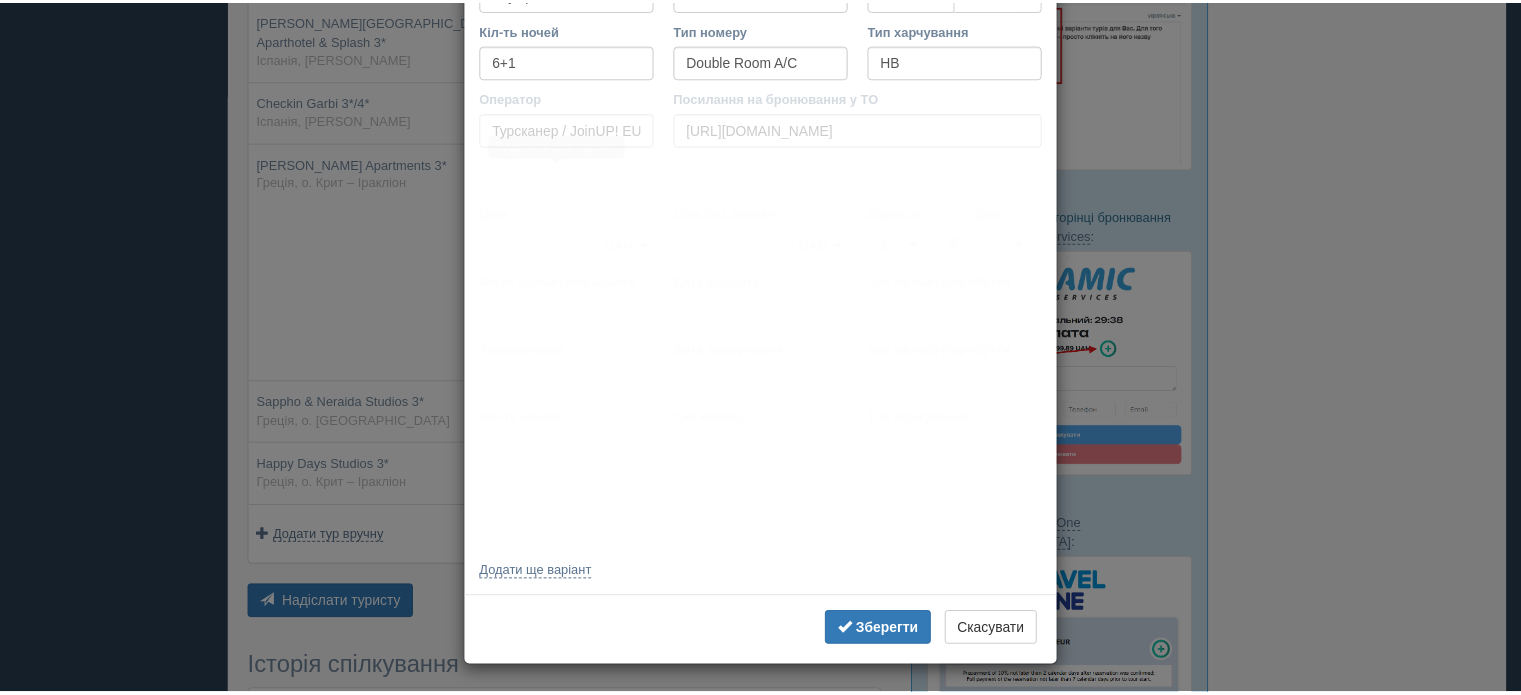 scroll, scrollTop: 1145, scrollLeft: 0, axis: vertical 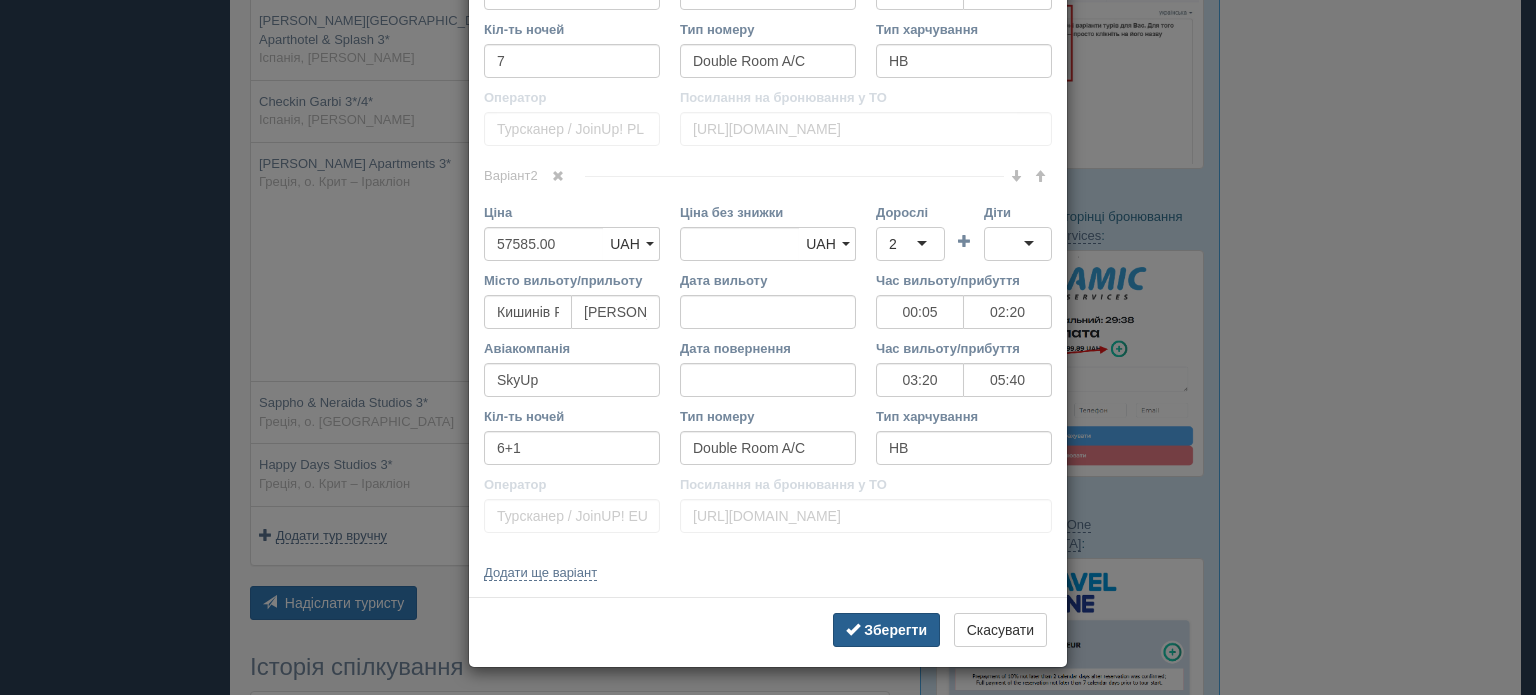click on "Зберегти" at bounding box center [895, 630] 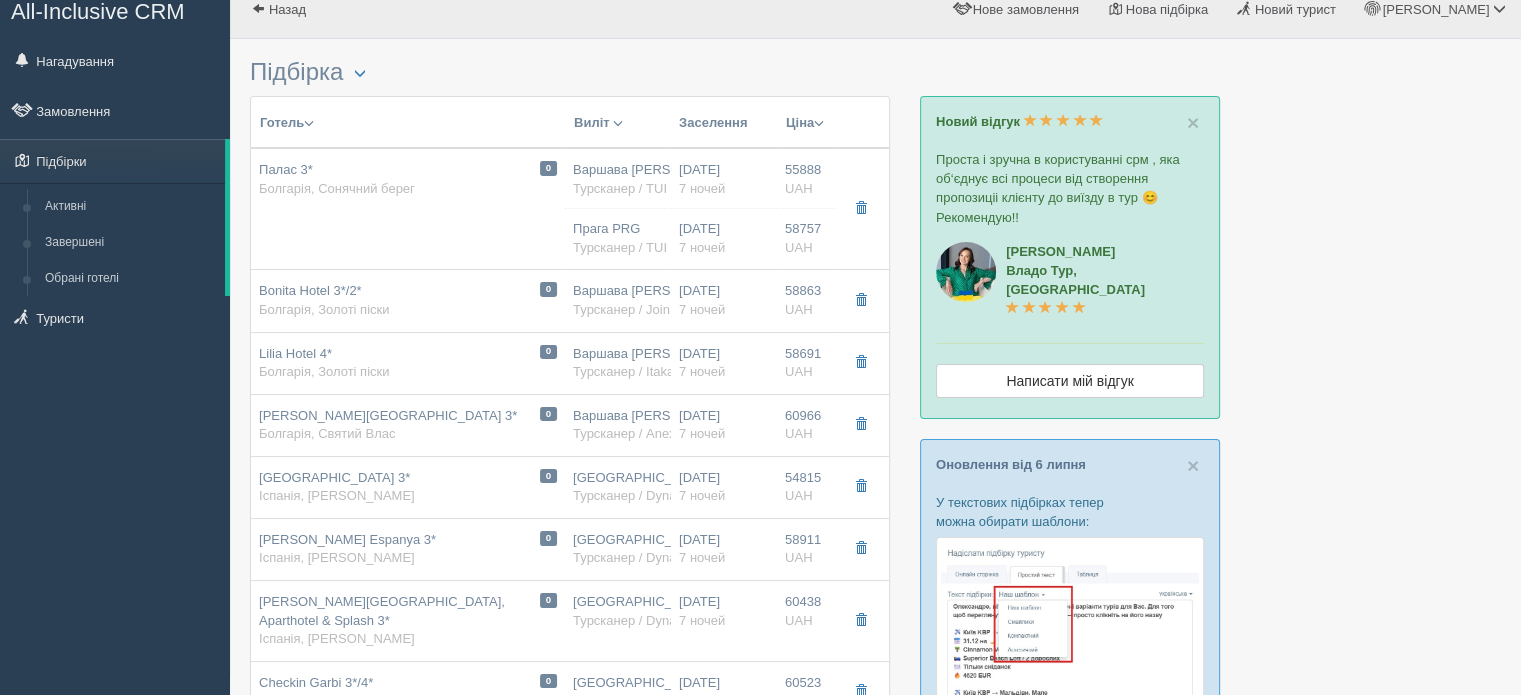 scroll, scrollTop: 0, scrollLeft: 0, axis: both 